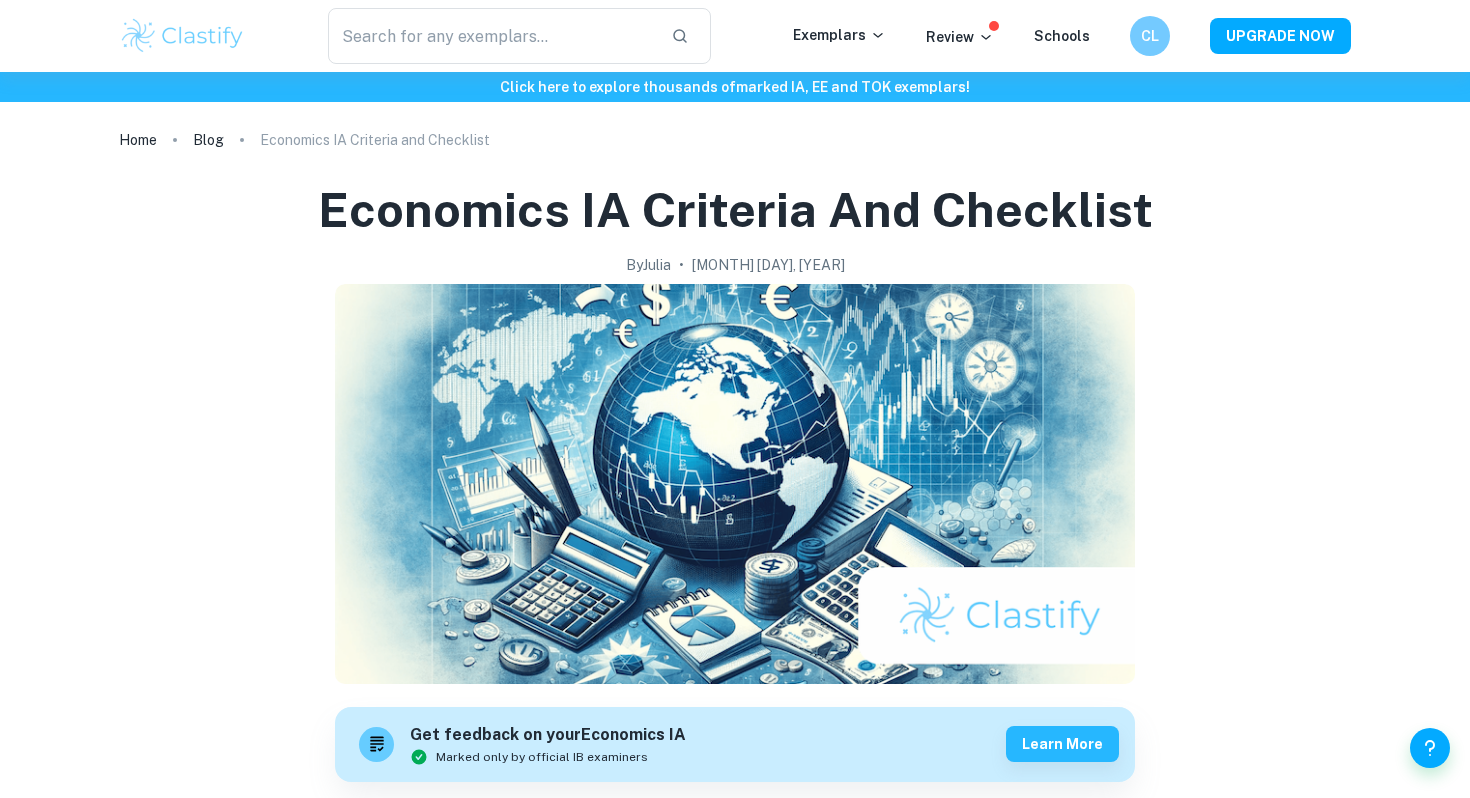 scroll, scrollTop: 0, scrollLeft: 0, axis: both 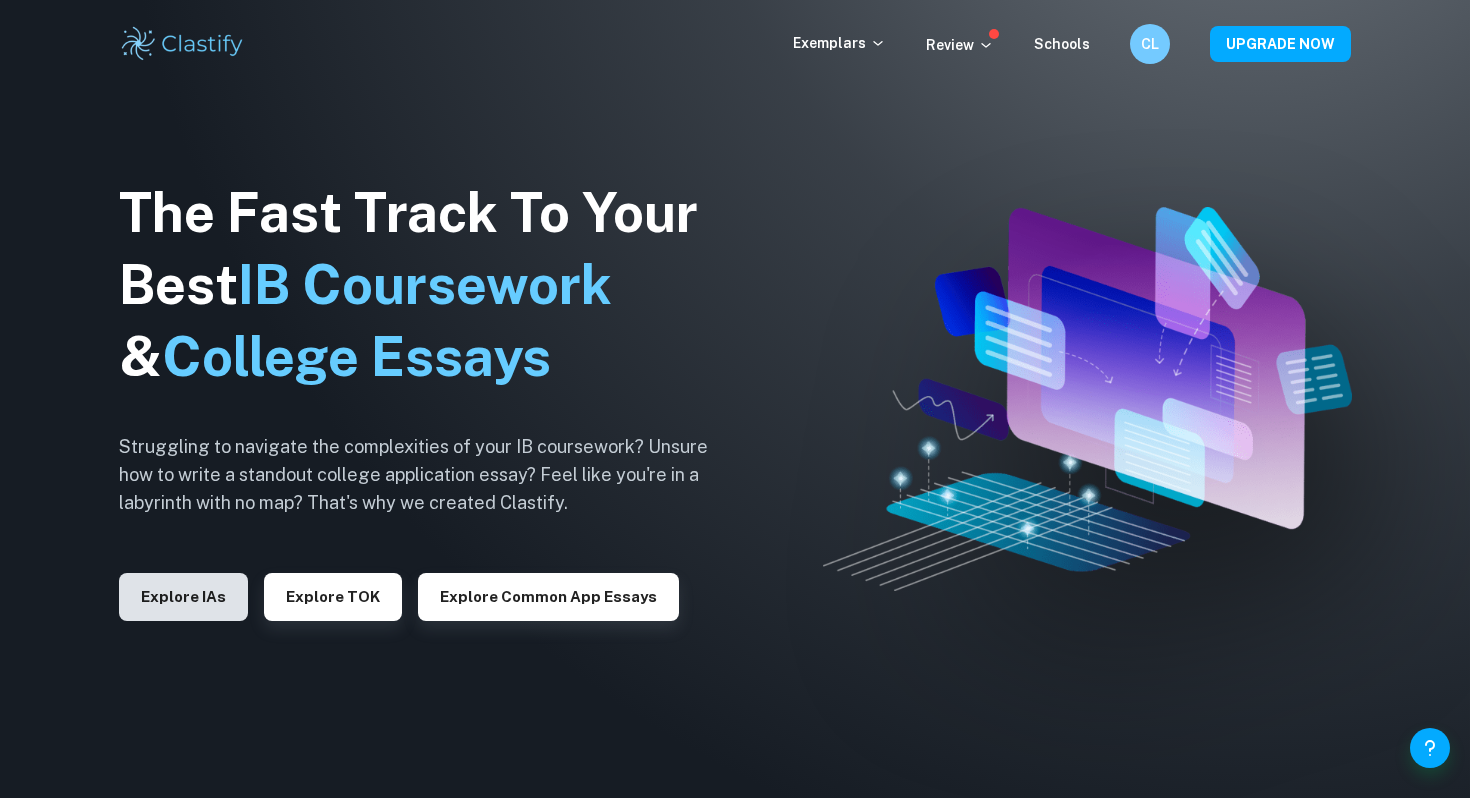 click on "Explore IAs" at bounding box center [183, 597] 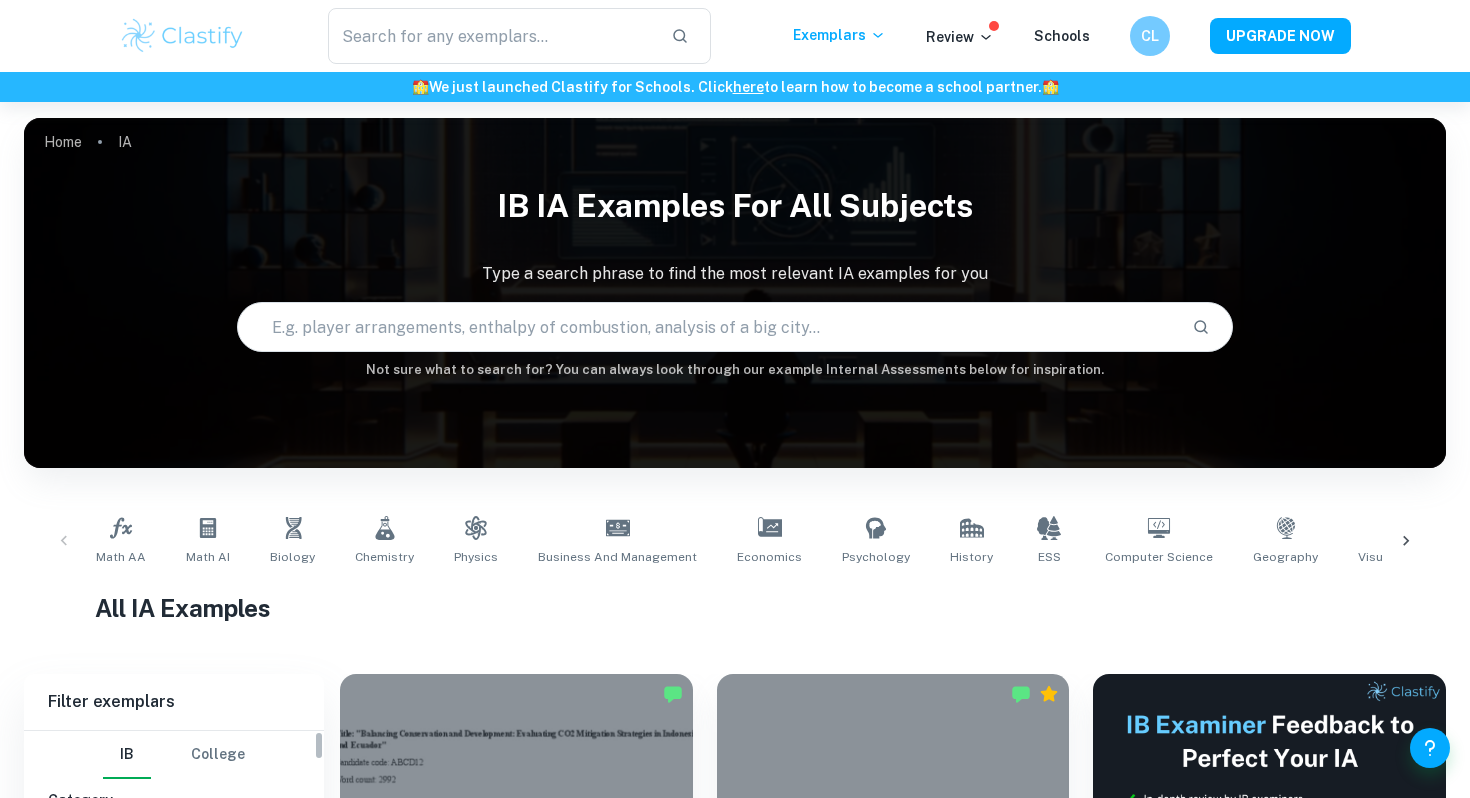 scroll, scrollTop: 248, scrollLeft: 0, axis: vertical 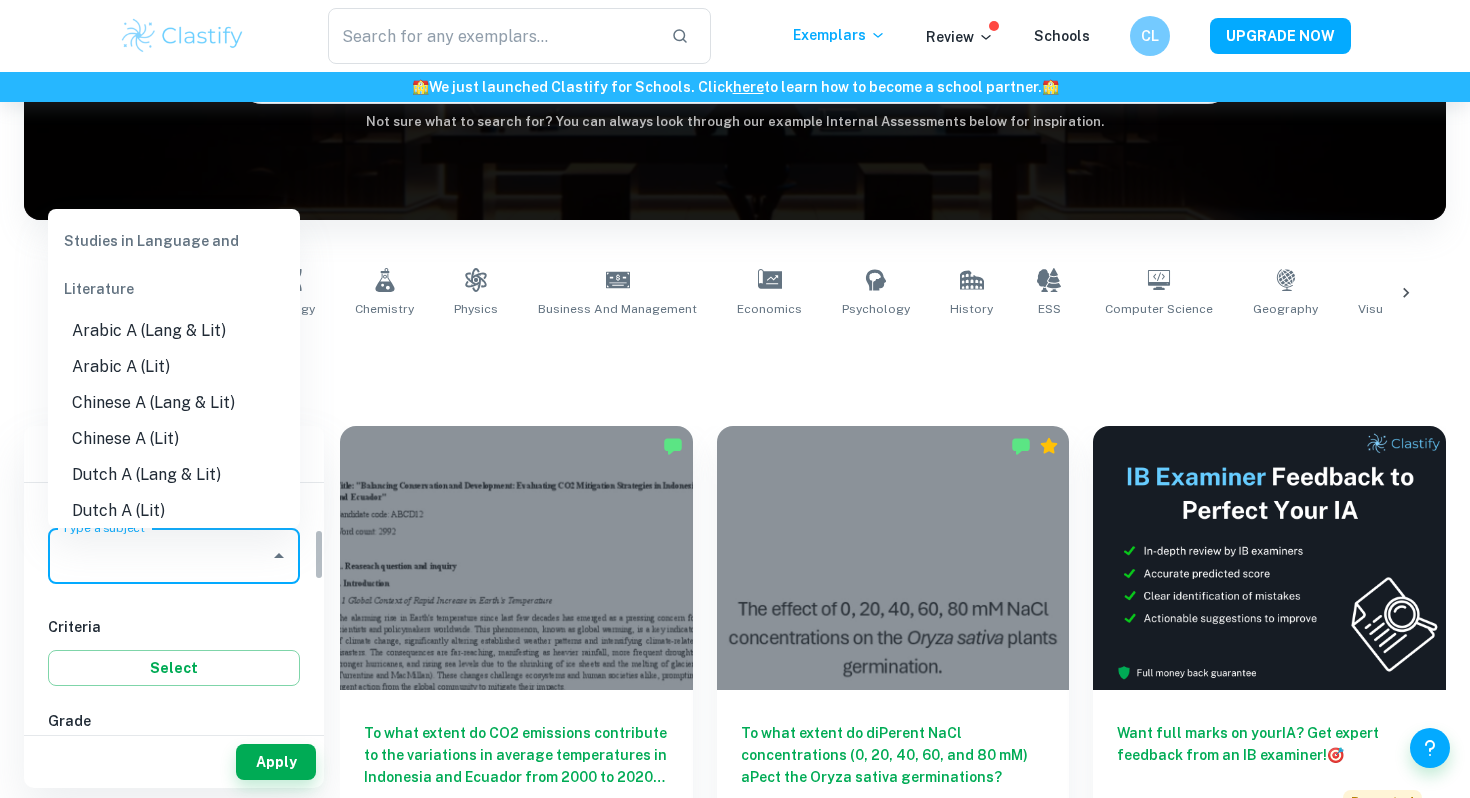 click on "Type a subject Type a subject" at bounding box center [174, 556] 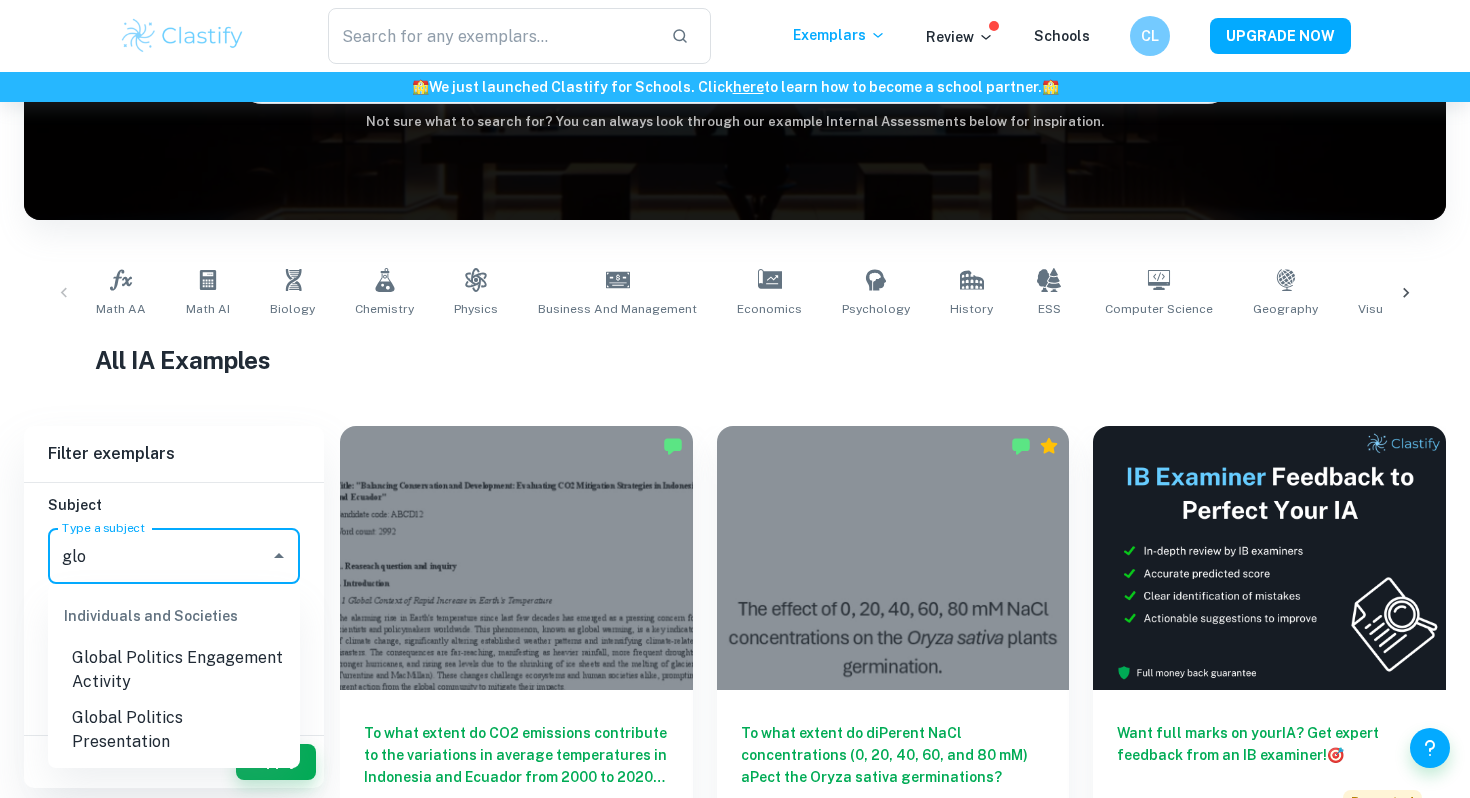 click on "Global Politics Engagement Activity" at bounding box center [174, 670] 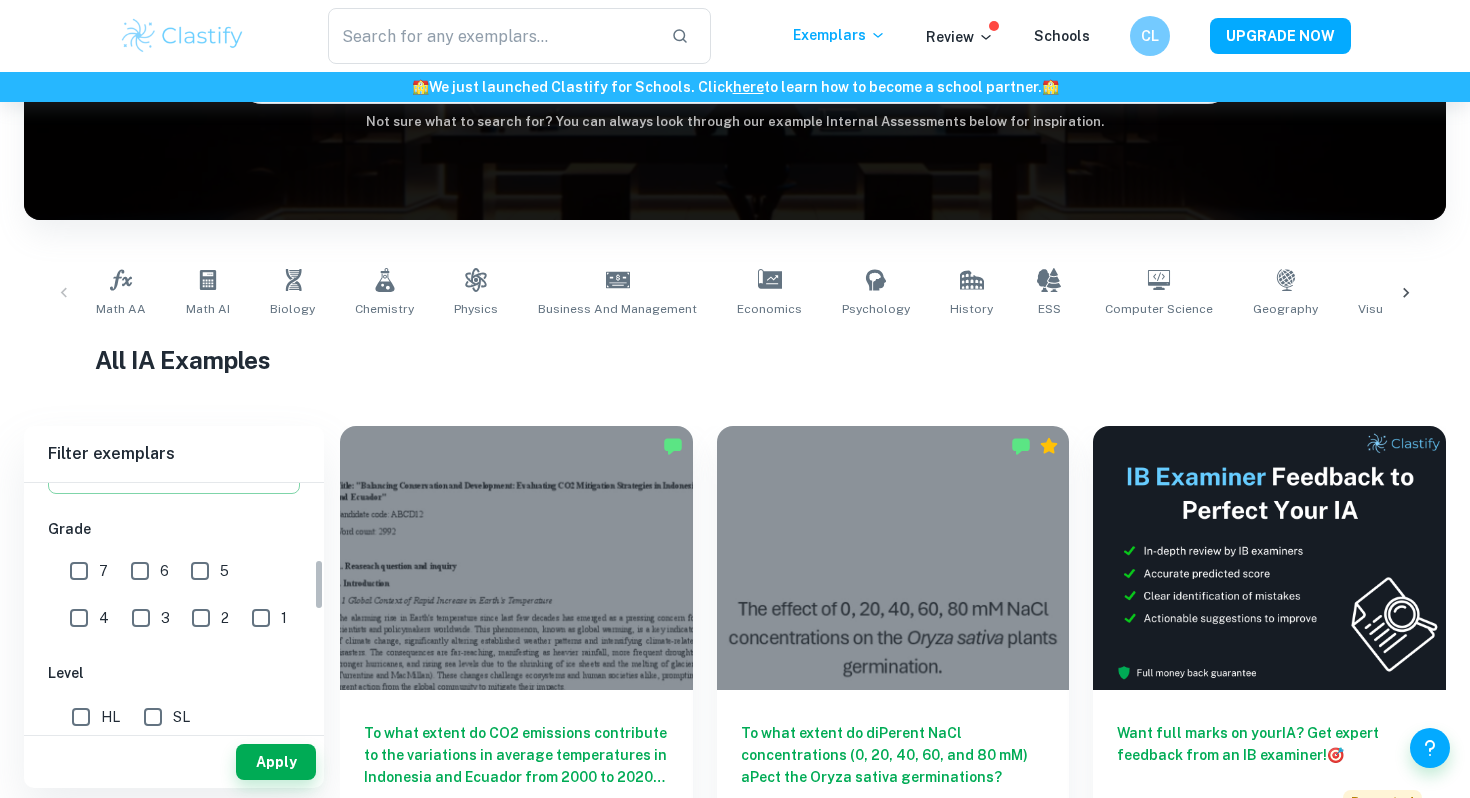 scroll, scrollTop: 412, scrollLeft: 0, axis: vertical 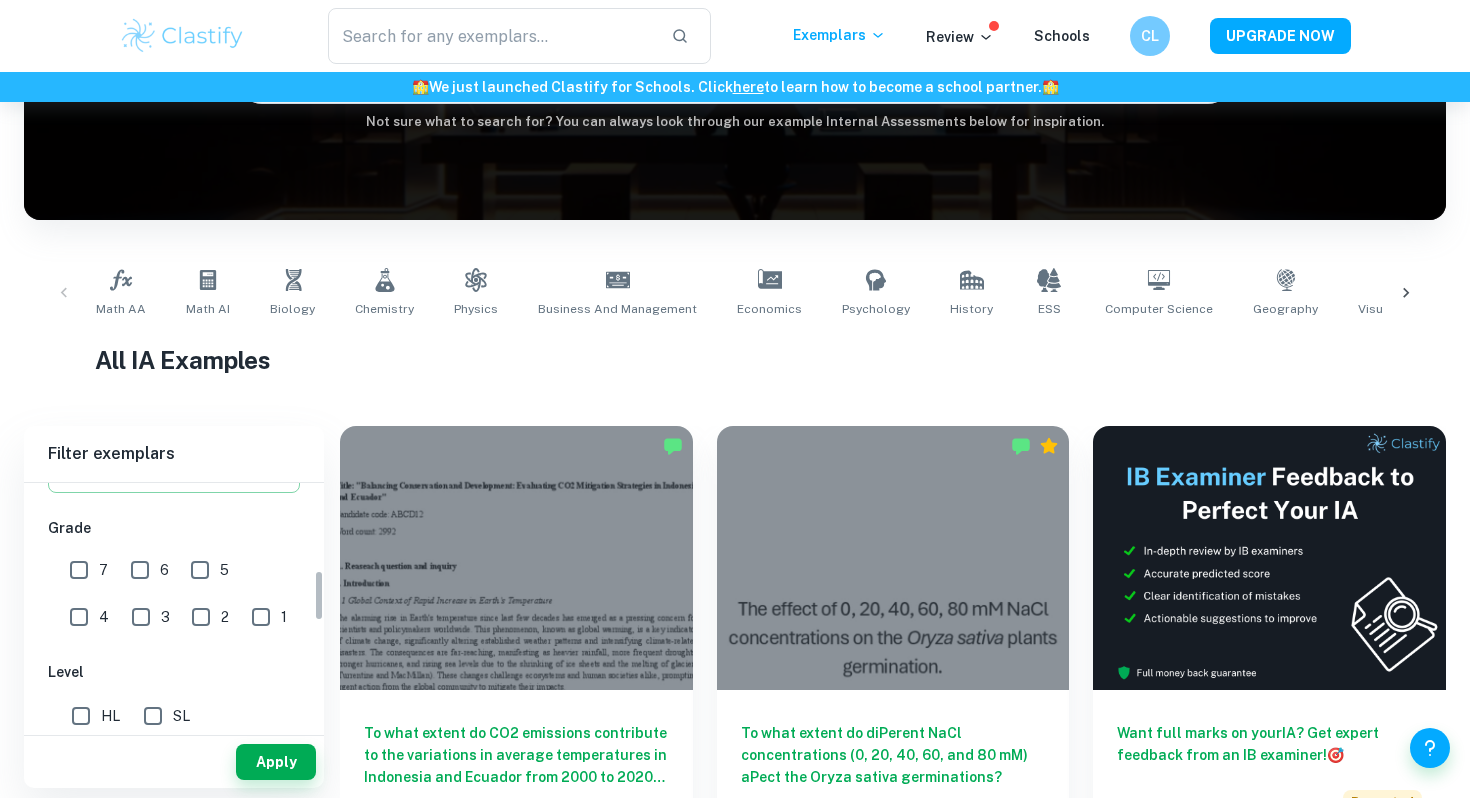 type on "Global Politics Engagement Activity" 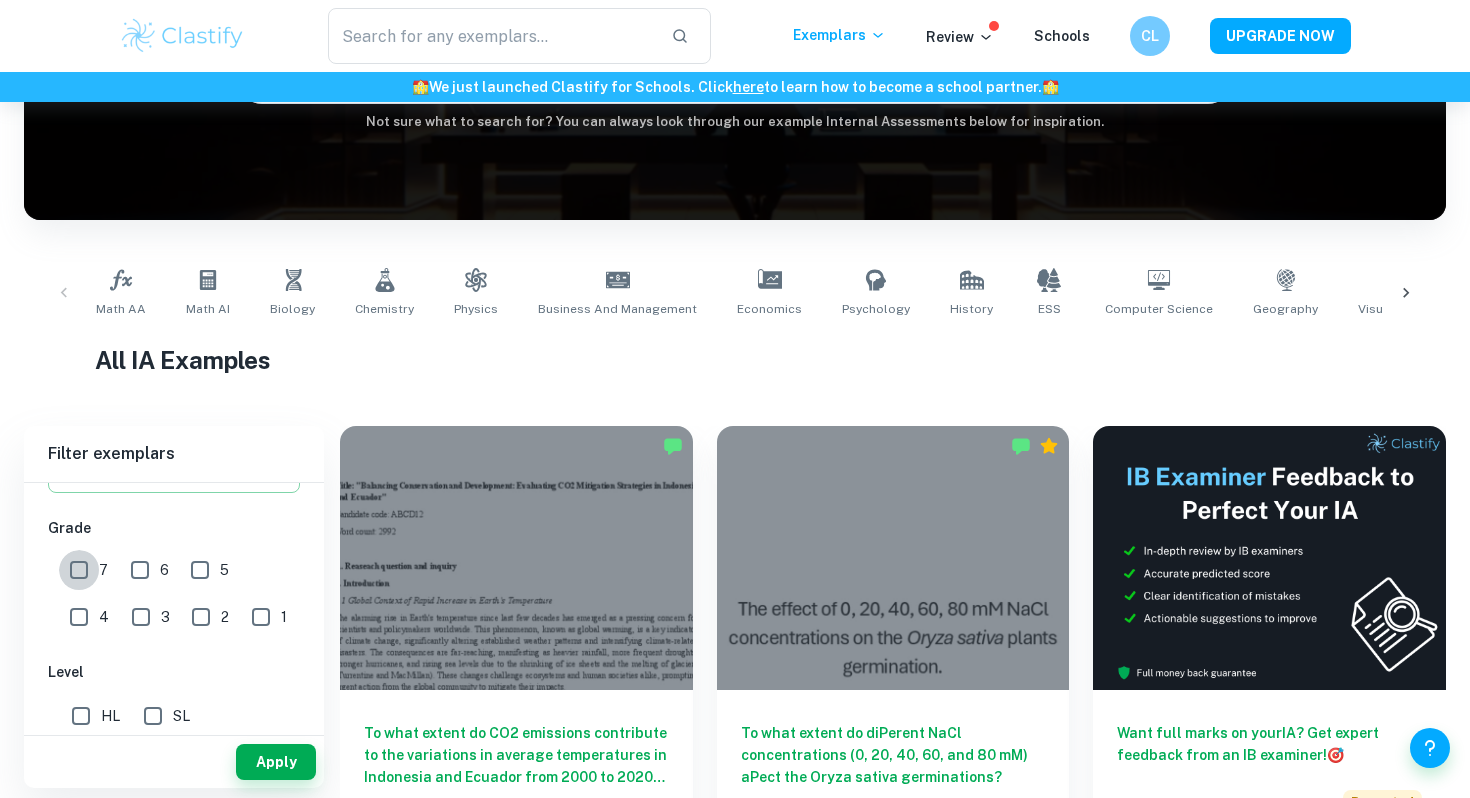 click on "7" at bounding box center (79, 570) 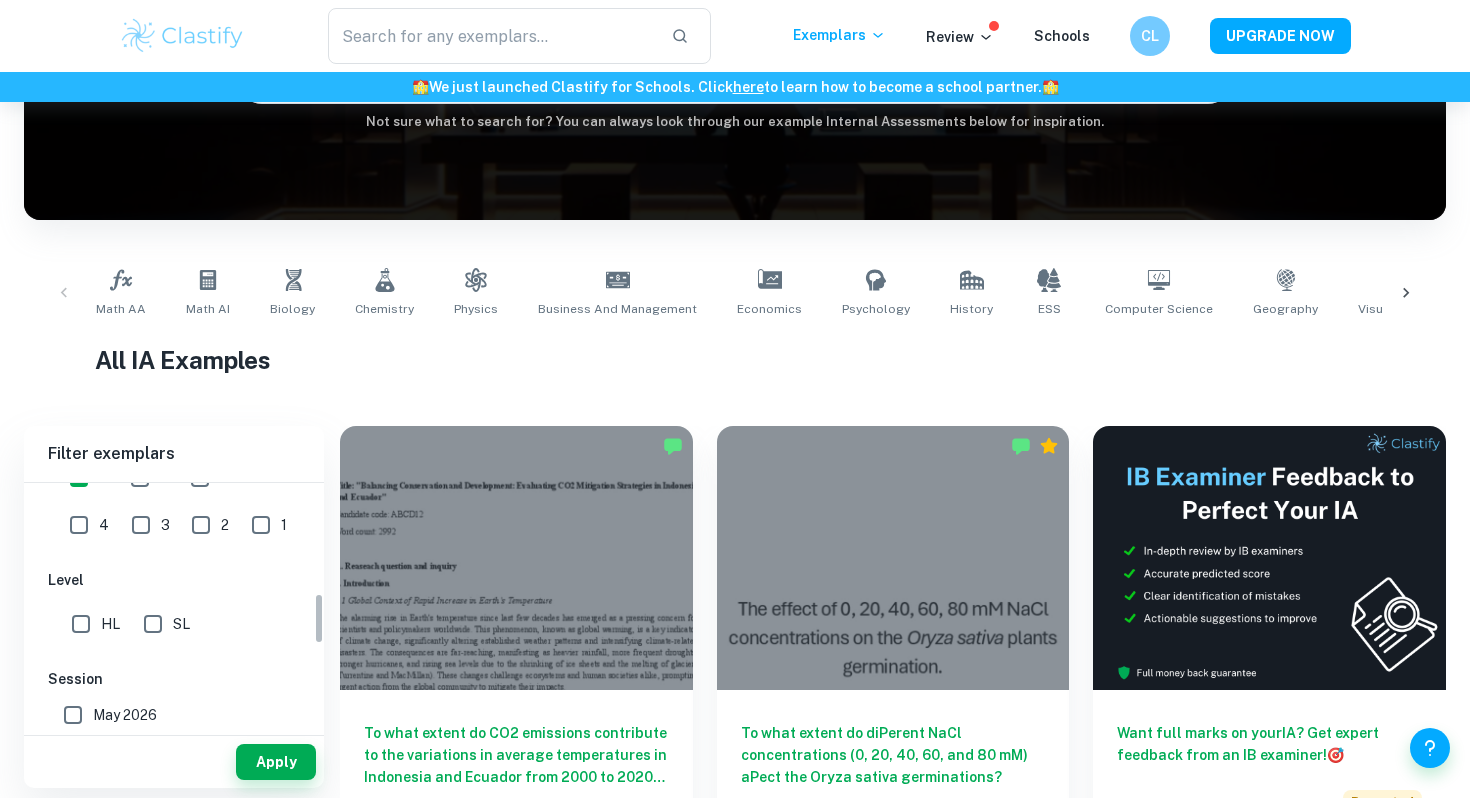scroll, scrollTop: 532, scrollLeft: 0, axis: vertical 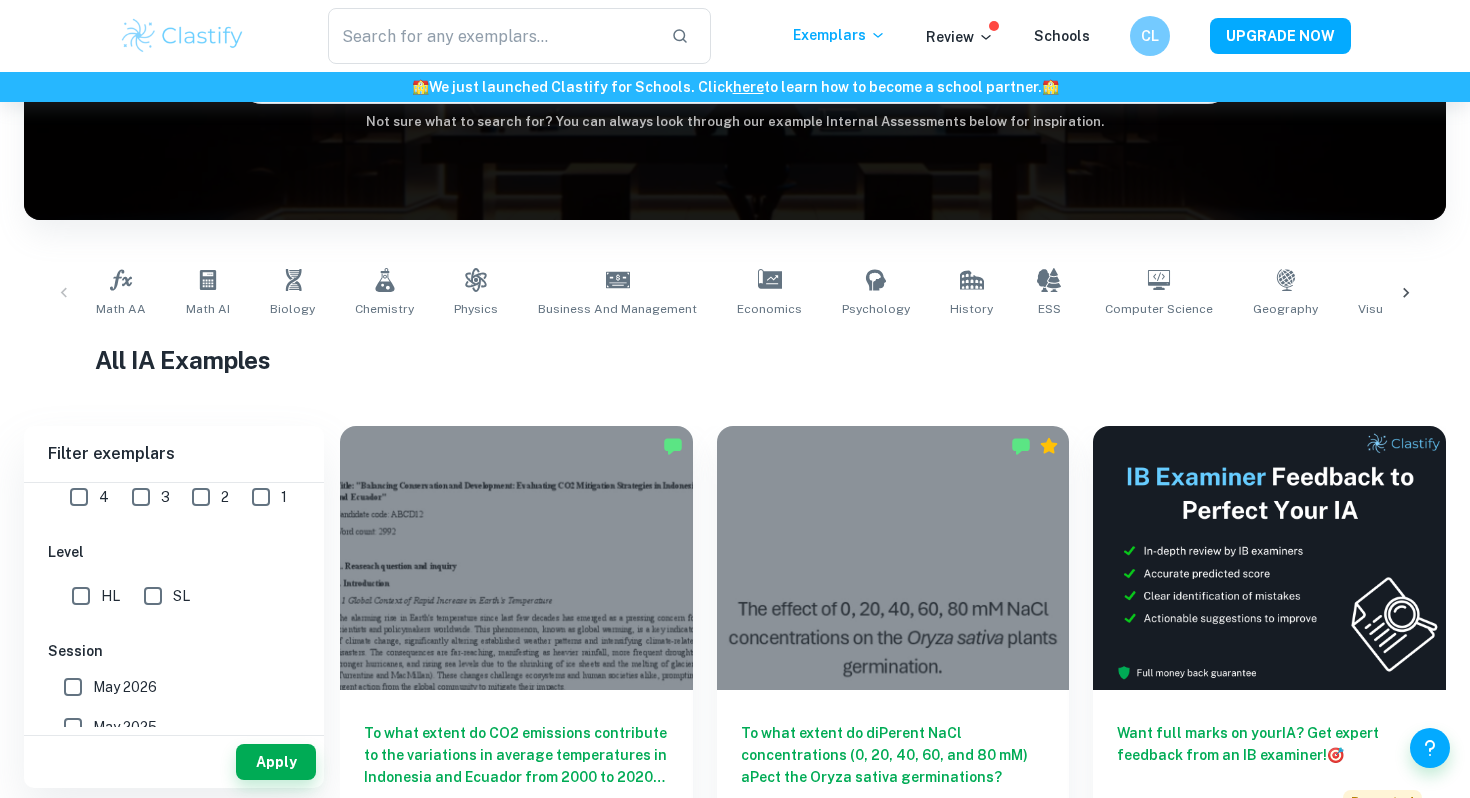 click on "HL" at bounding box center (81, 596) 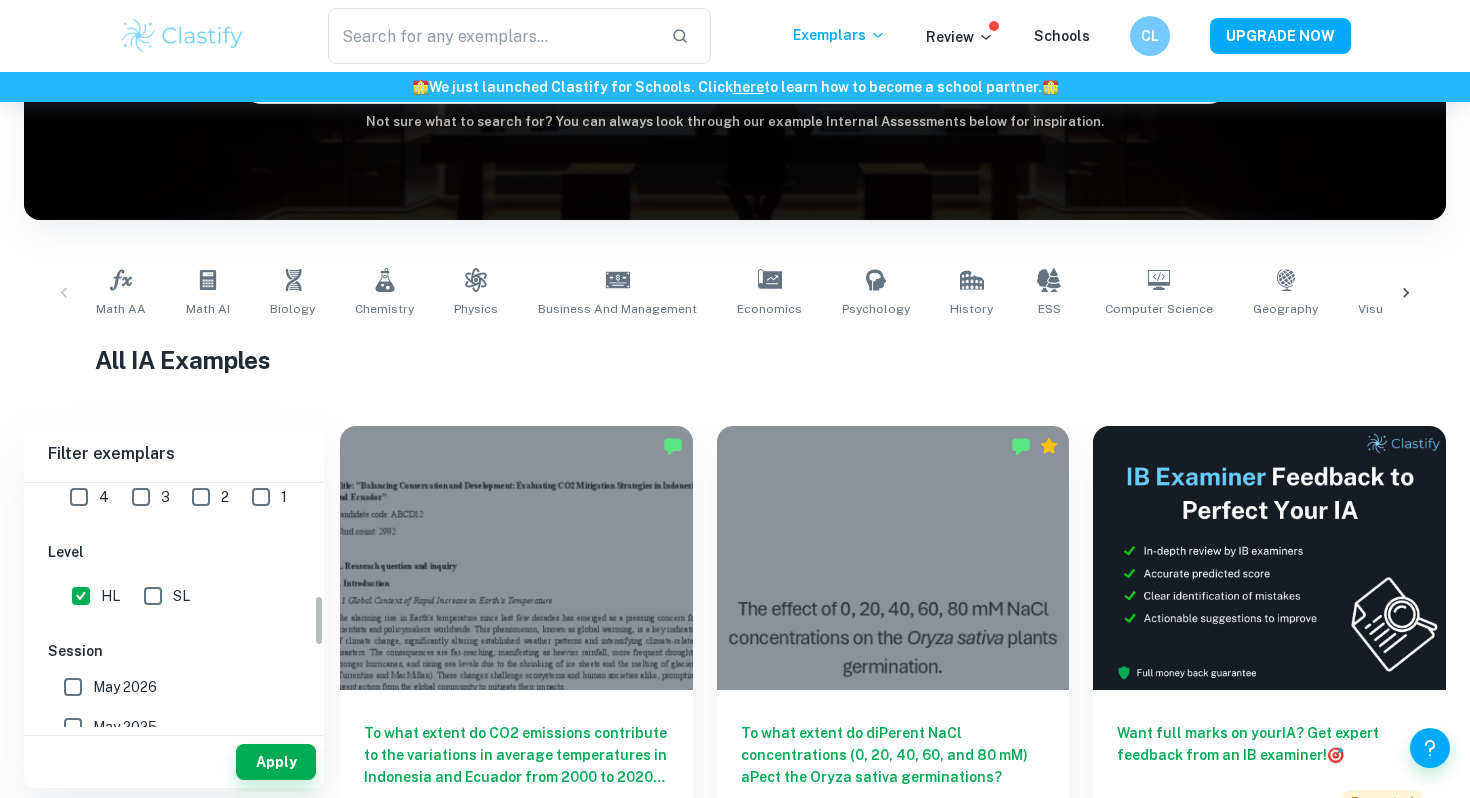 click on "HL" at bounding box center (100, 592) 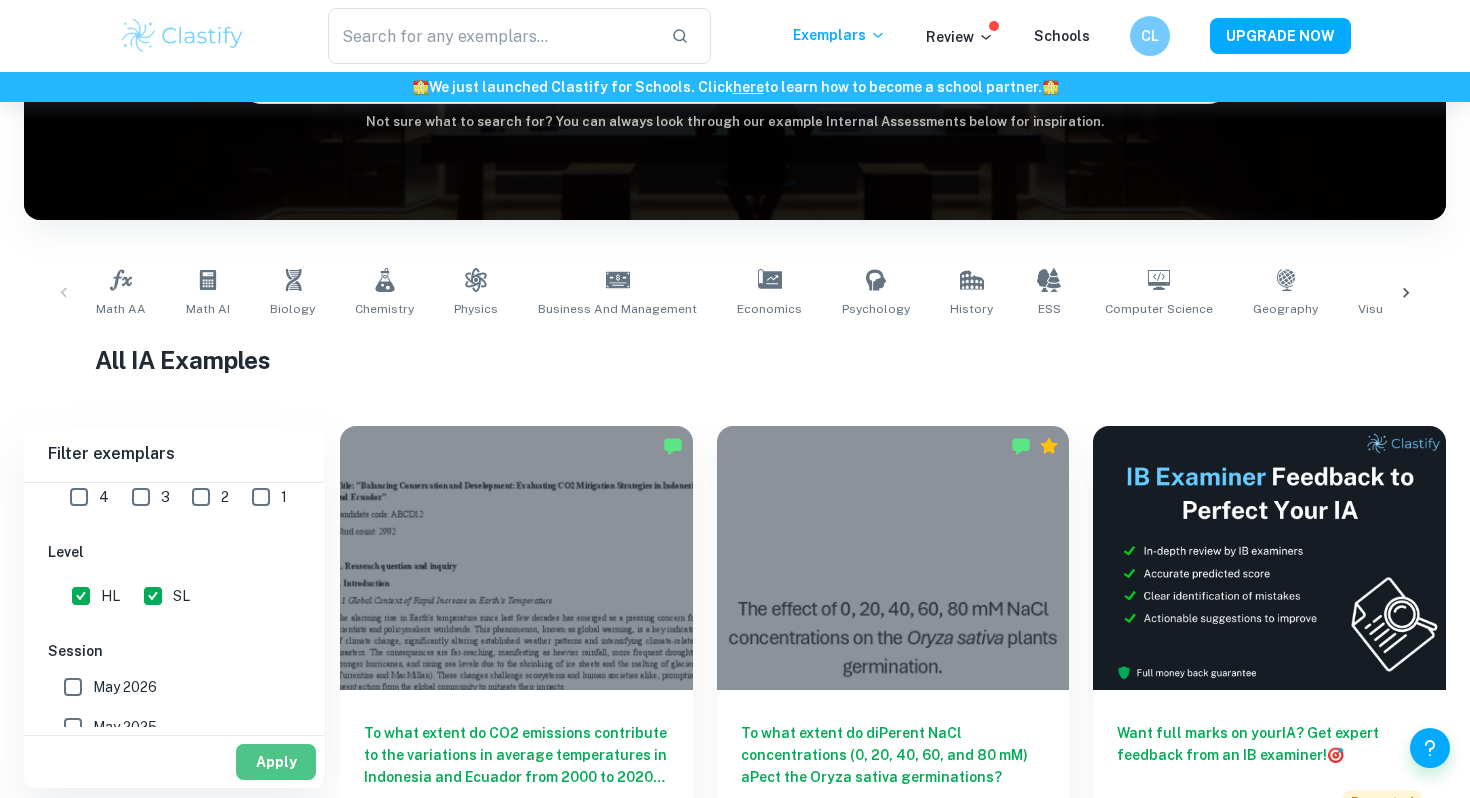 click on "Apply" at bounding box center [276, 762] 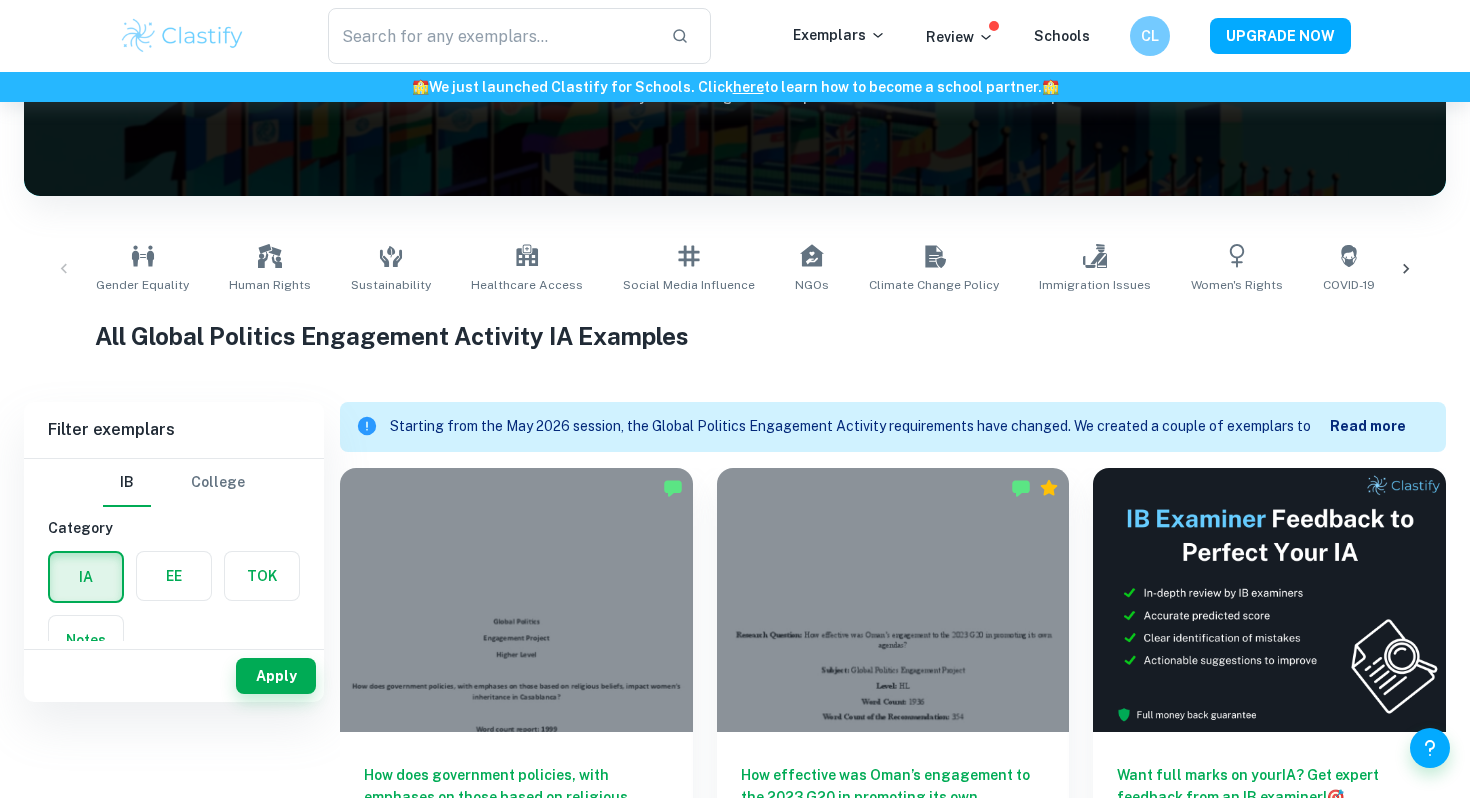 scroll, scrollTop: 88, scrollLeft: 0, axis: vertical 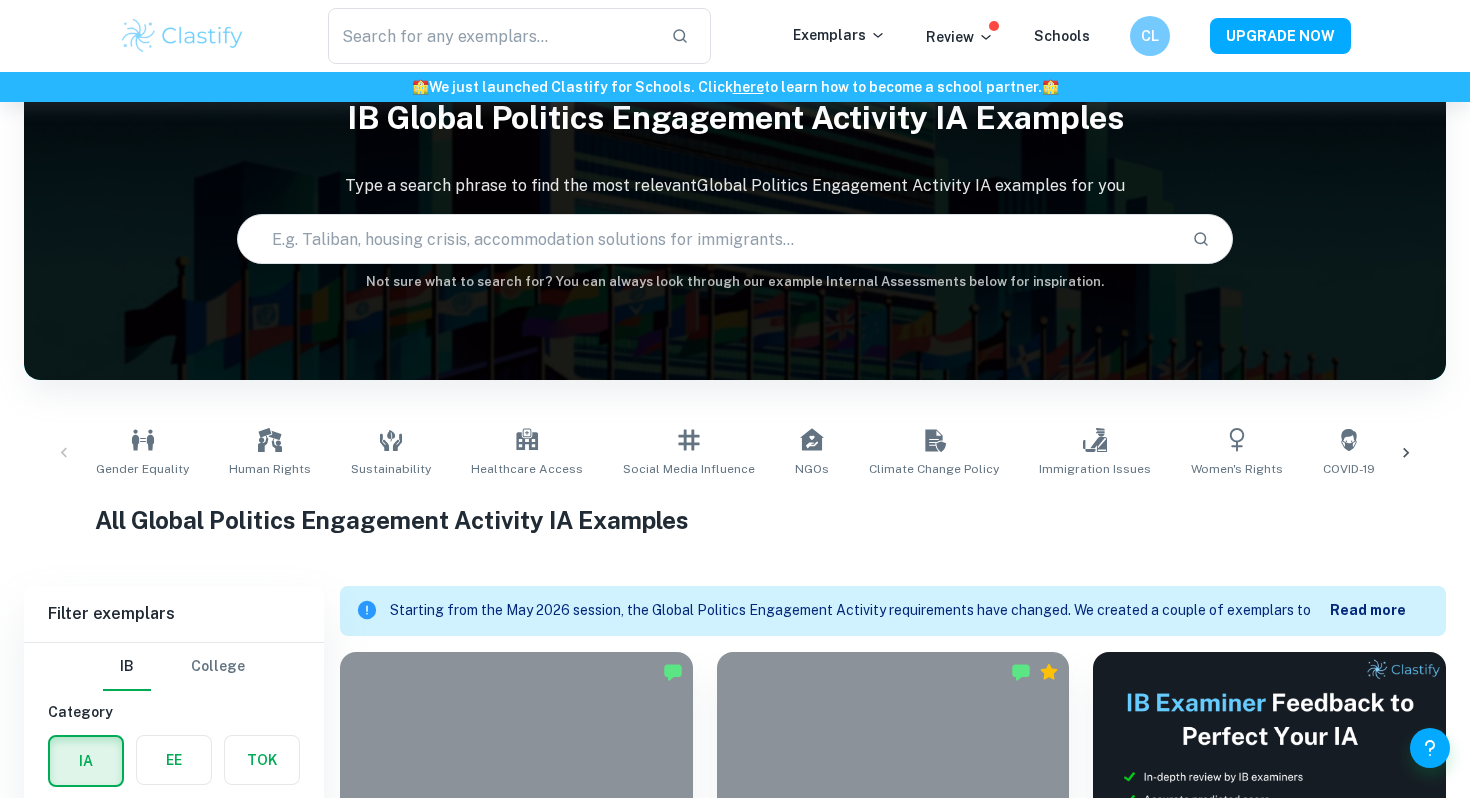 click at bounding box center (706, 239) 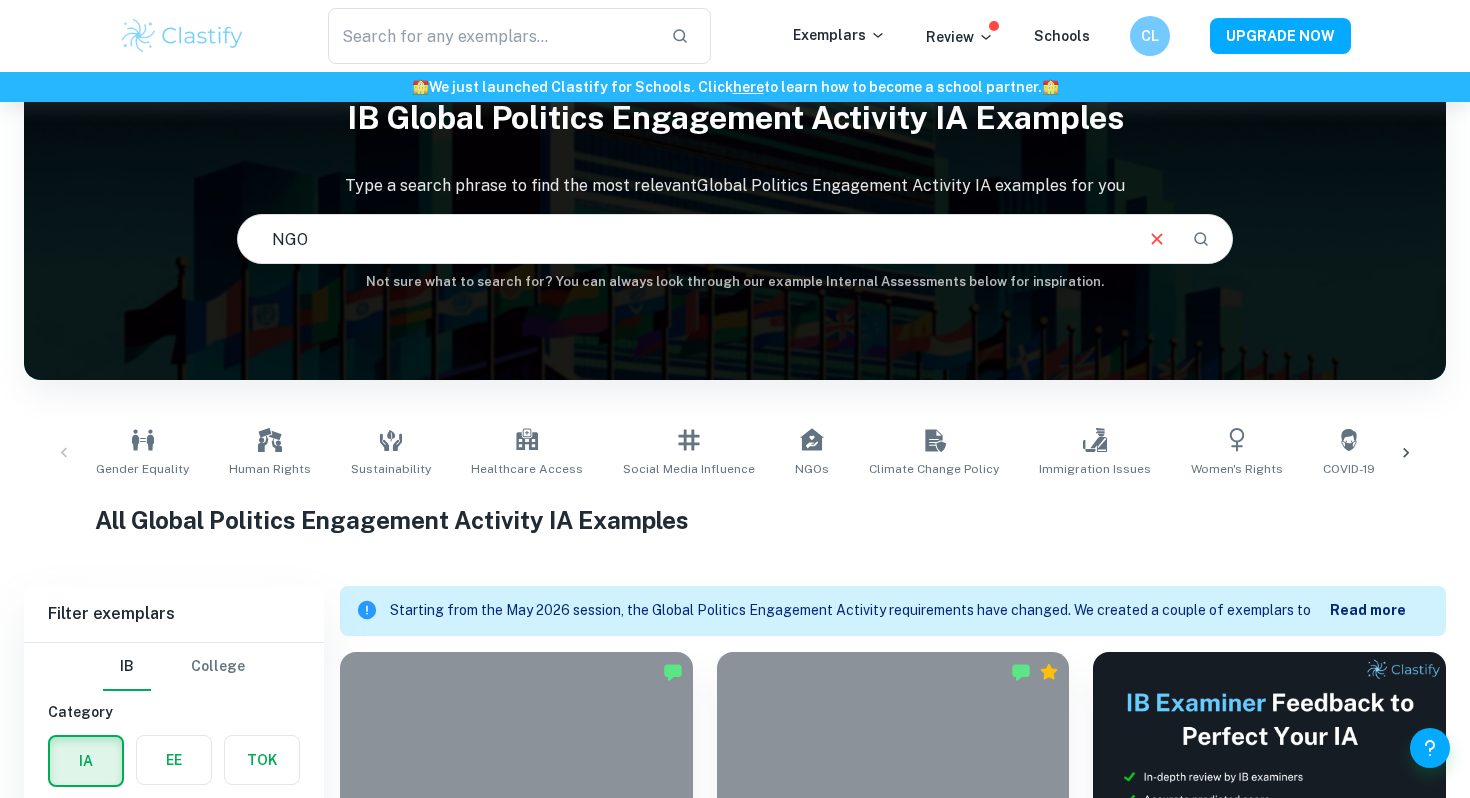 type on "NGO" 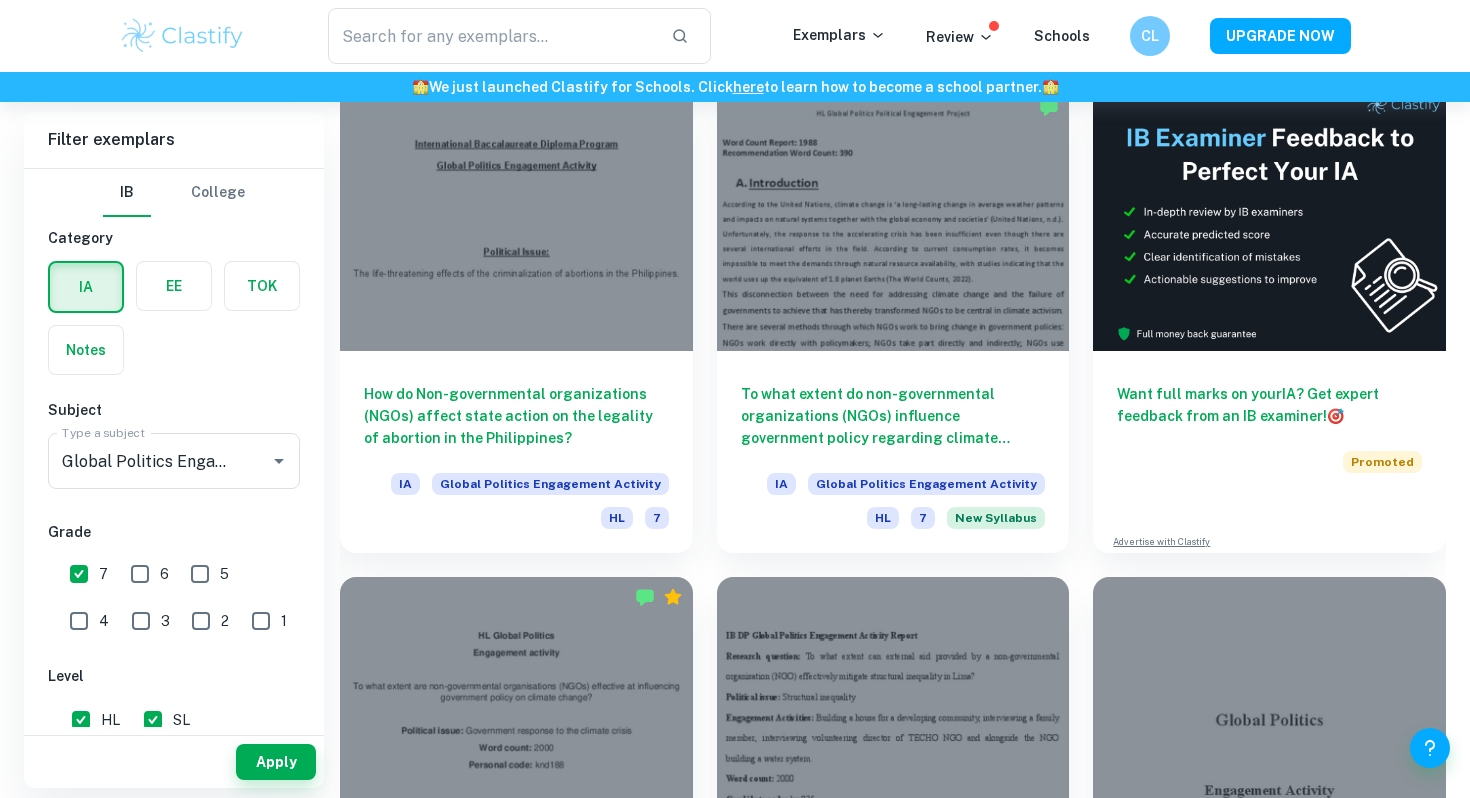 scroll, scrollTop: 663, scrollLeft: 0, axis: vertical 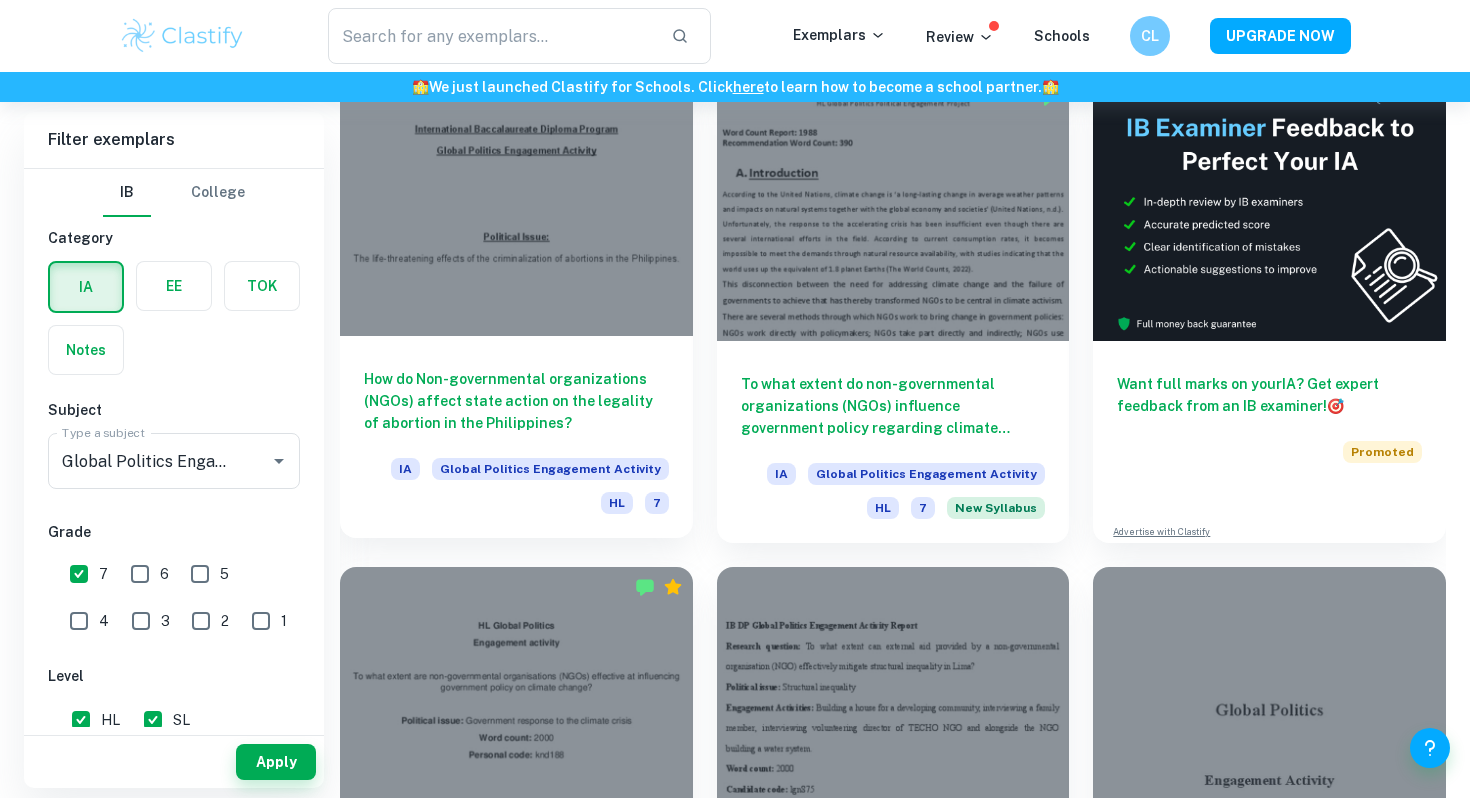 click on "How do Non-governmental organizations (NGOs) affect state action on the legality of abortion in the Philippines?" at bounding box center (516, 401) 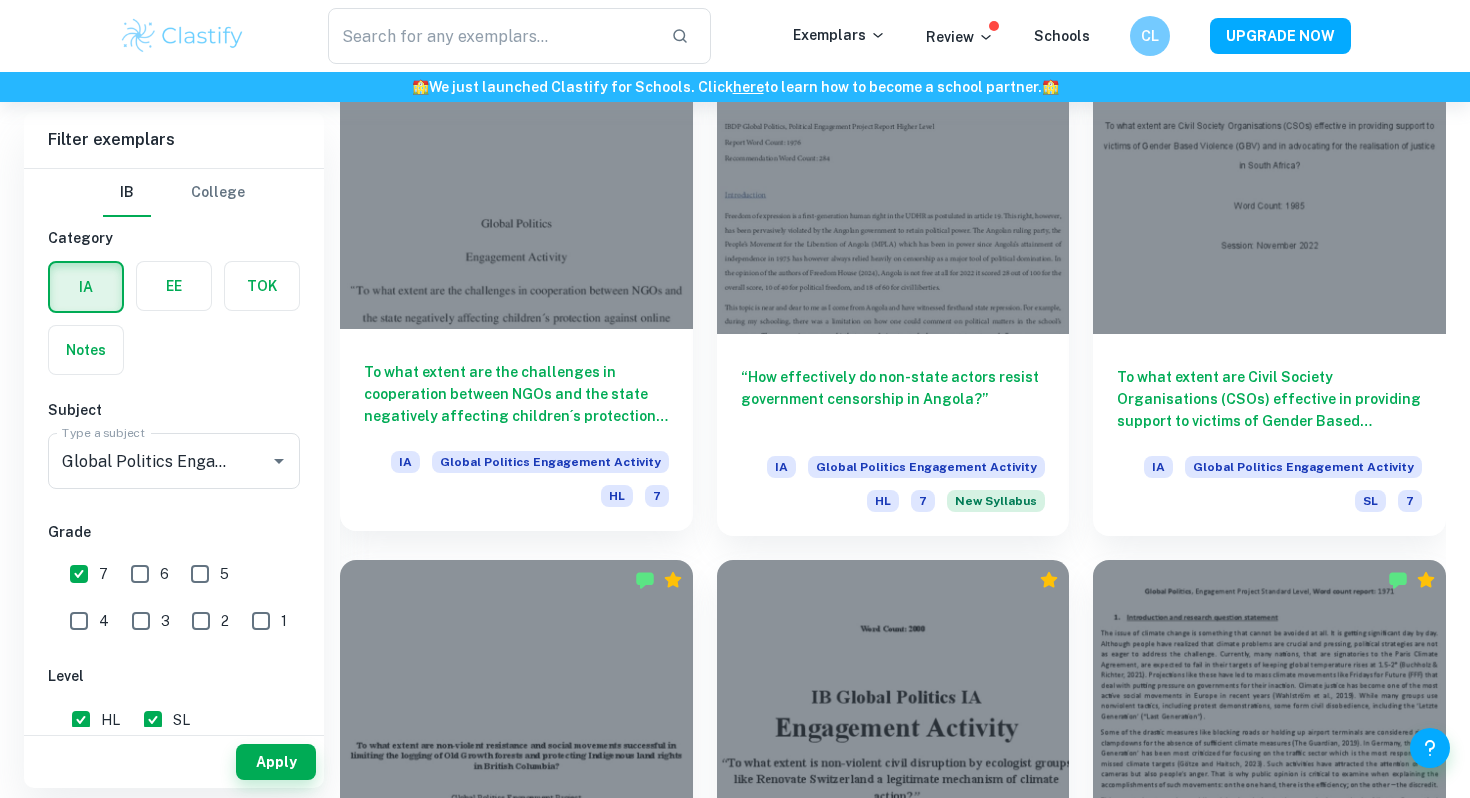 scroll, scrollTop: 2140, scrollLeft: 0, axis: vertical 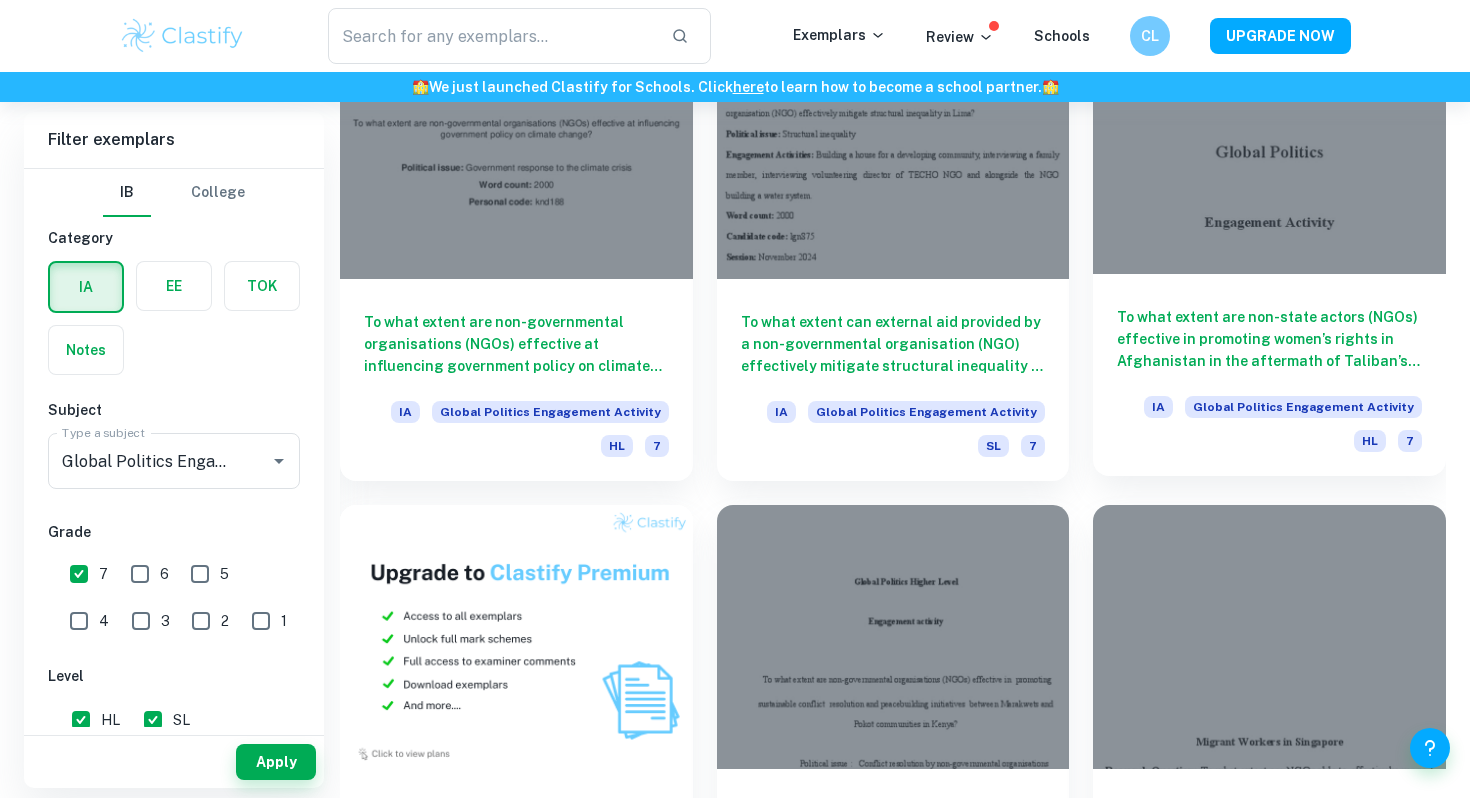 click on "To what extent are non-state actors (NGOs) effective in promoting women’s rights in Afghanistan in the aftermath of Taliban’s takeover?" at bounding box center [1269, 339] 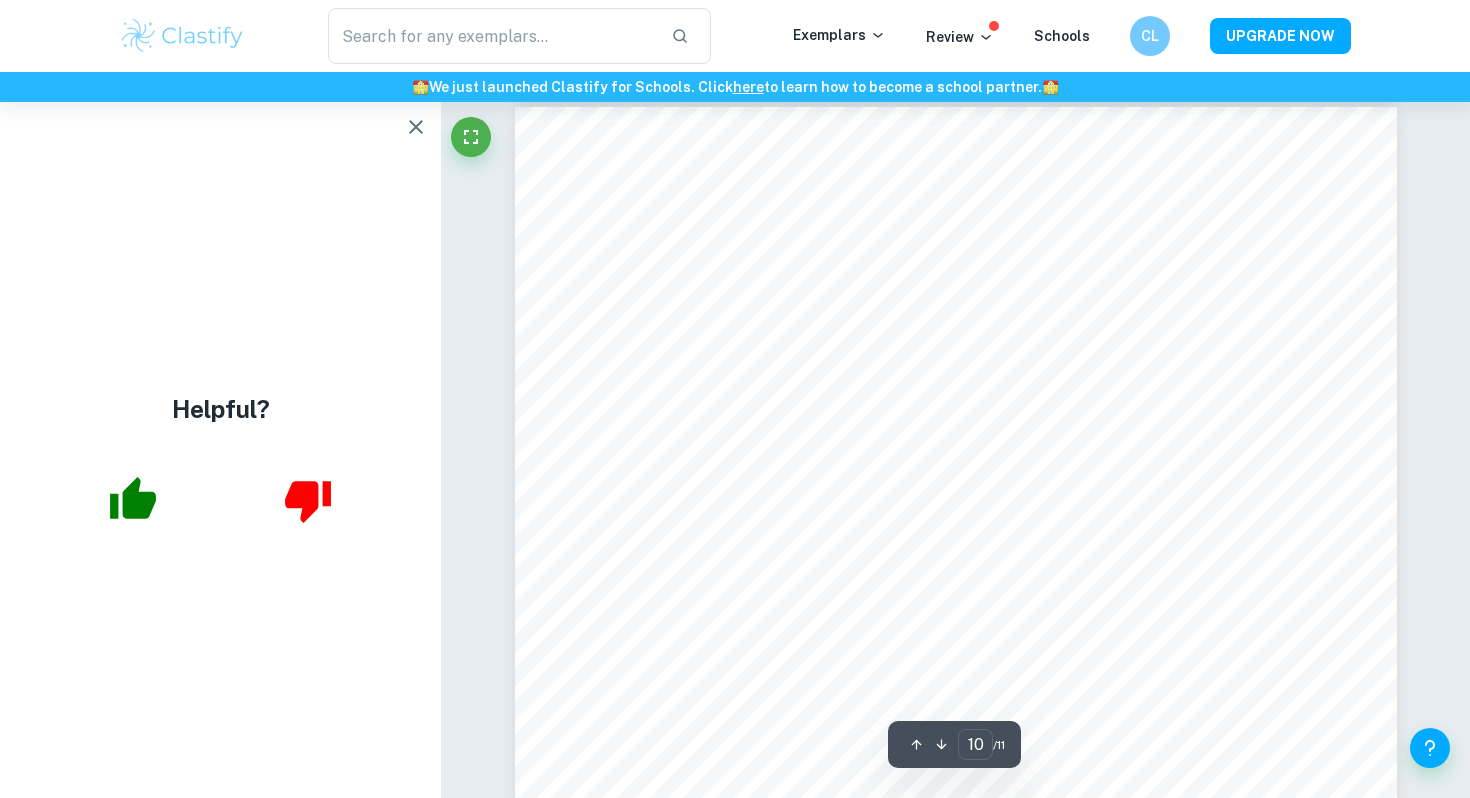 scroll, scrollTop: 10813, scrollLeft: 0, axis: vertical 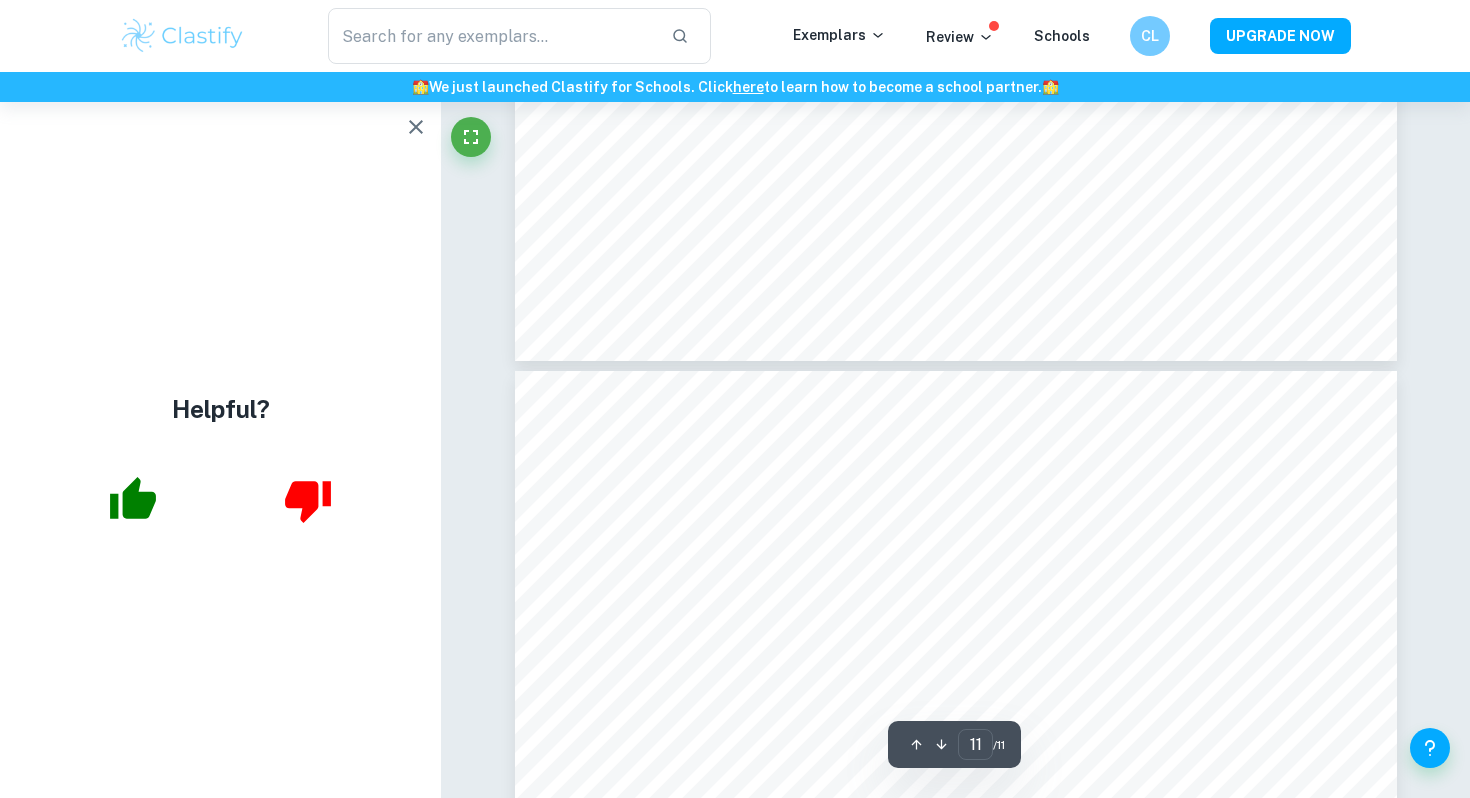 type on "10" 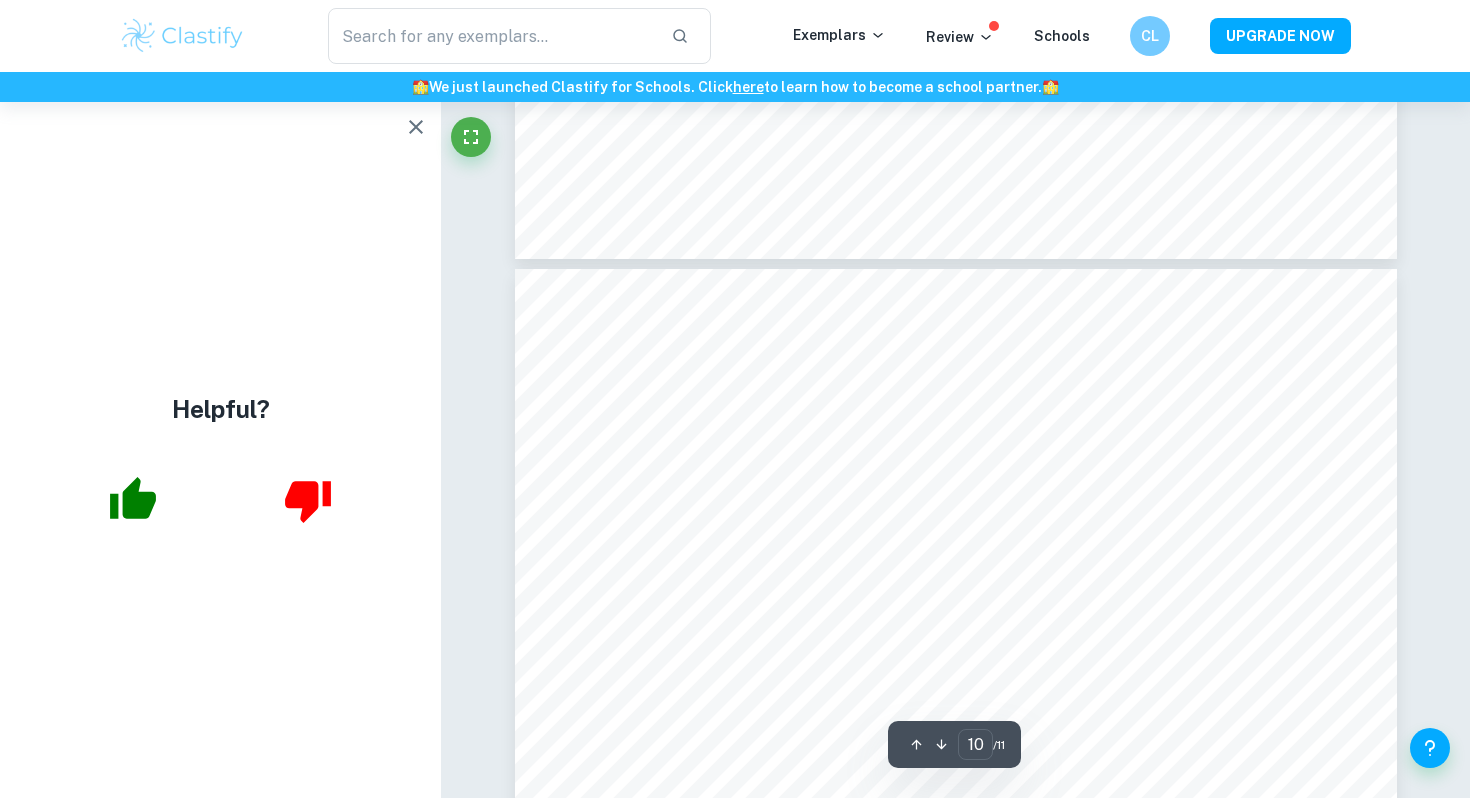 scroll, scrollTop: 10584, scrollLeft: 0, axis: vertical 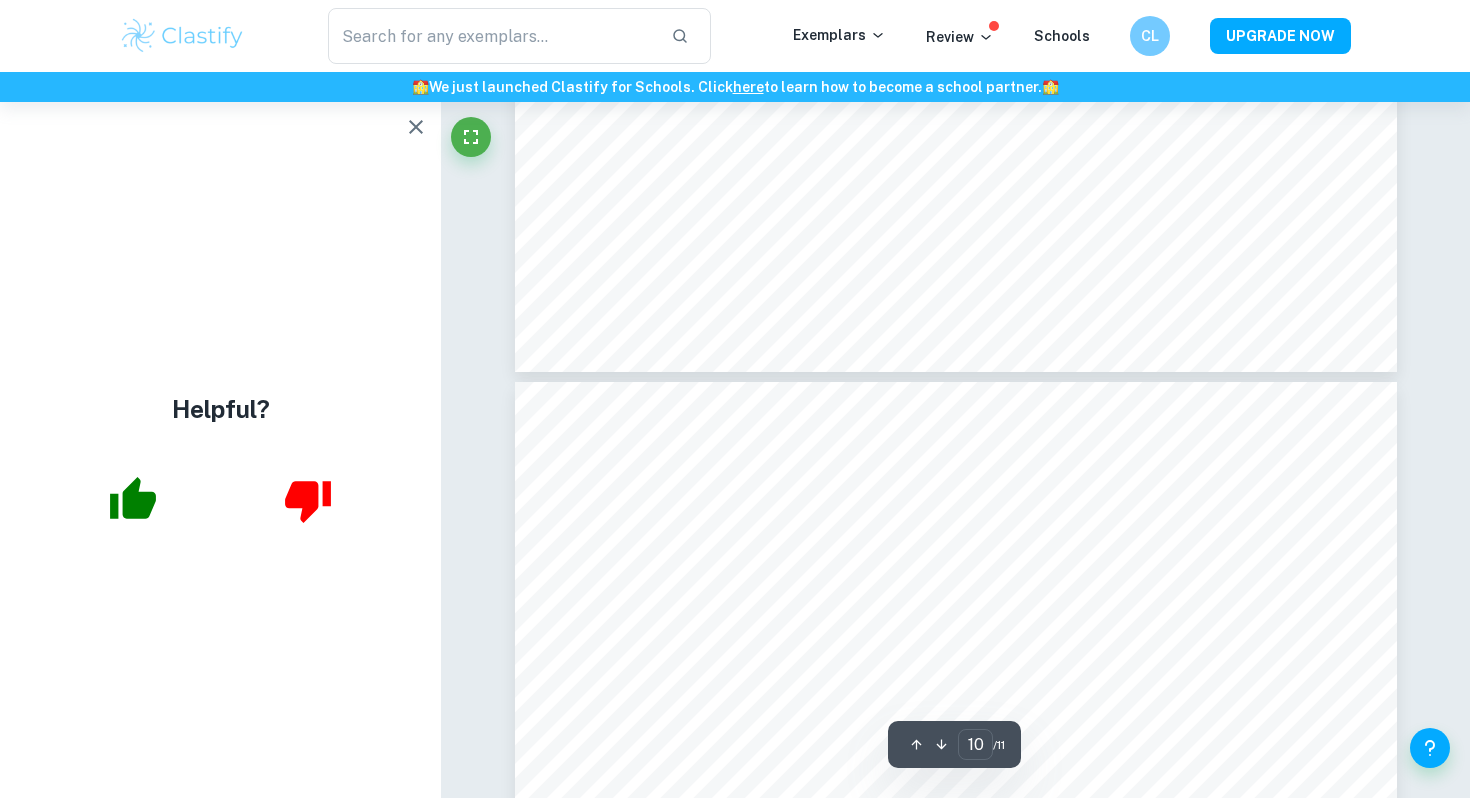 type on "9" 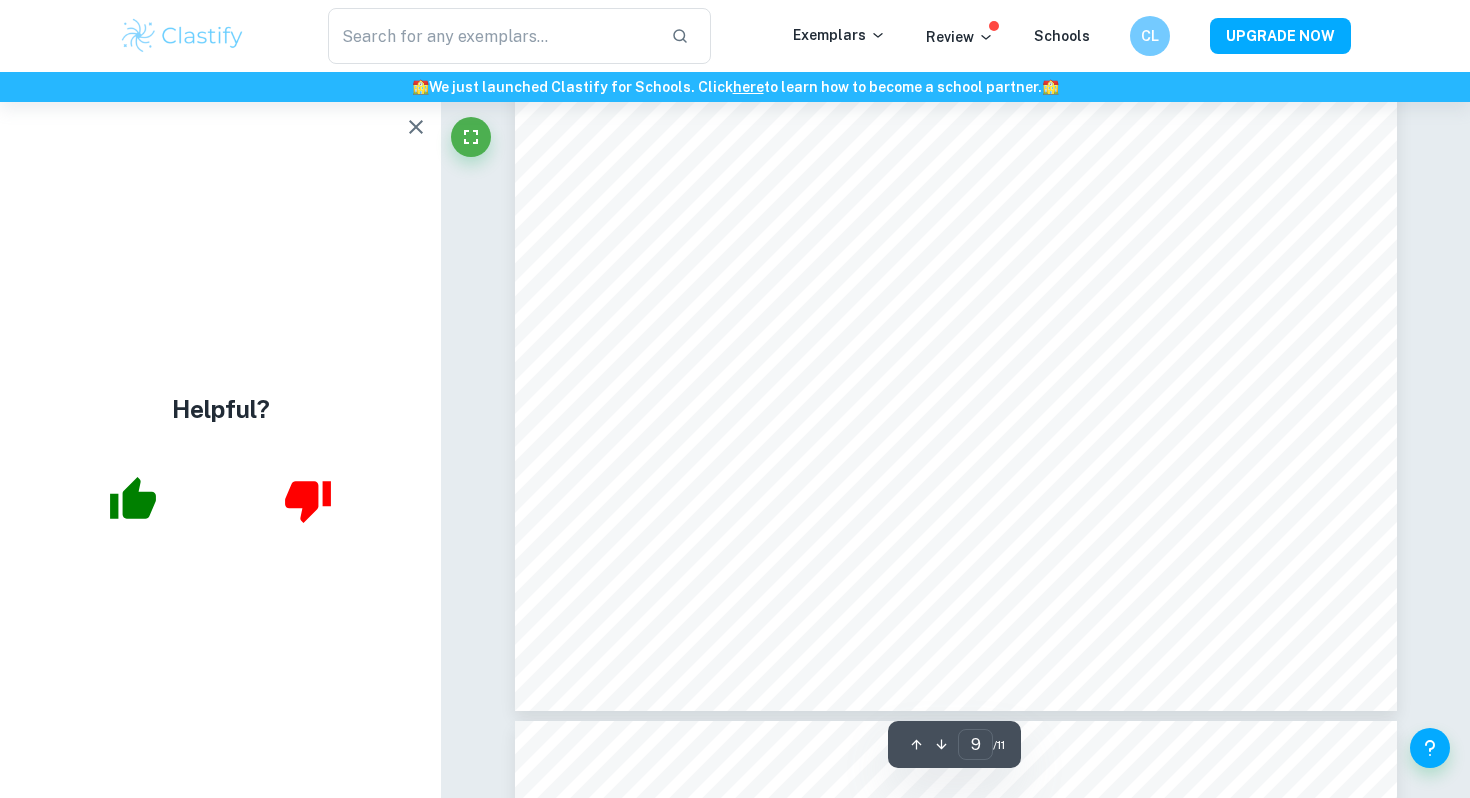 scroll, scrollTop: 10184, scrollLeft: 0, axis: vertical 